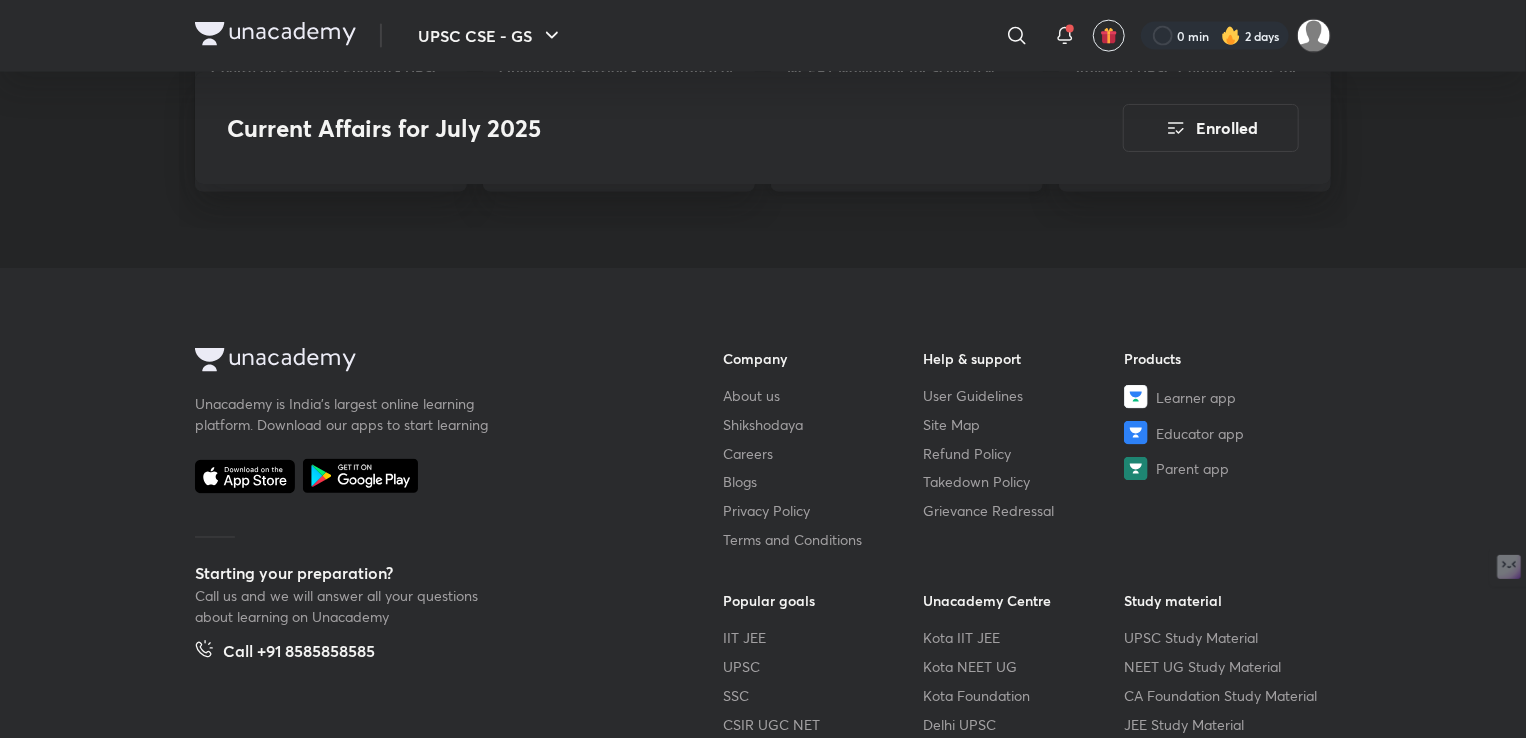 scroll, scrollTop: 5252, scrollLeft: 0, axis: vertical 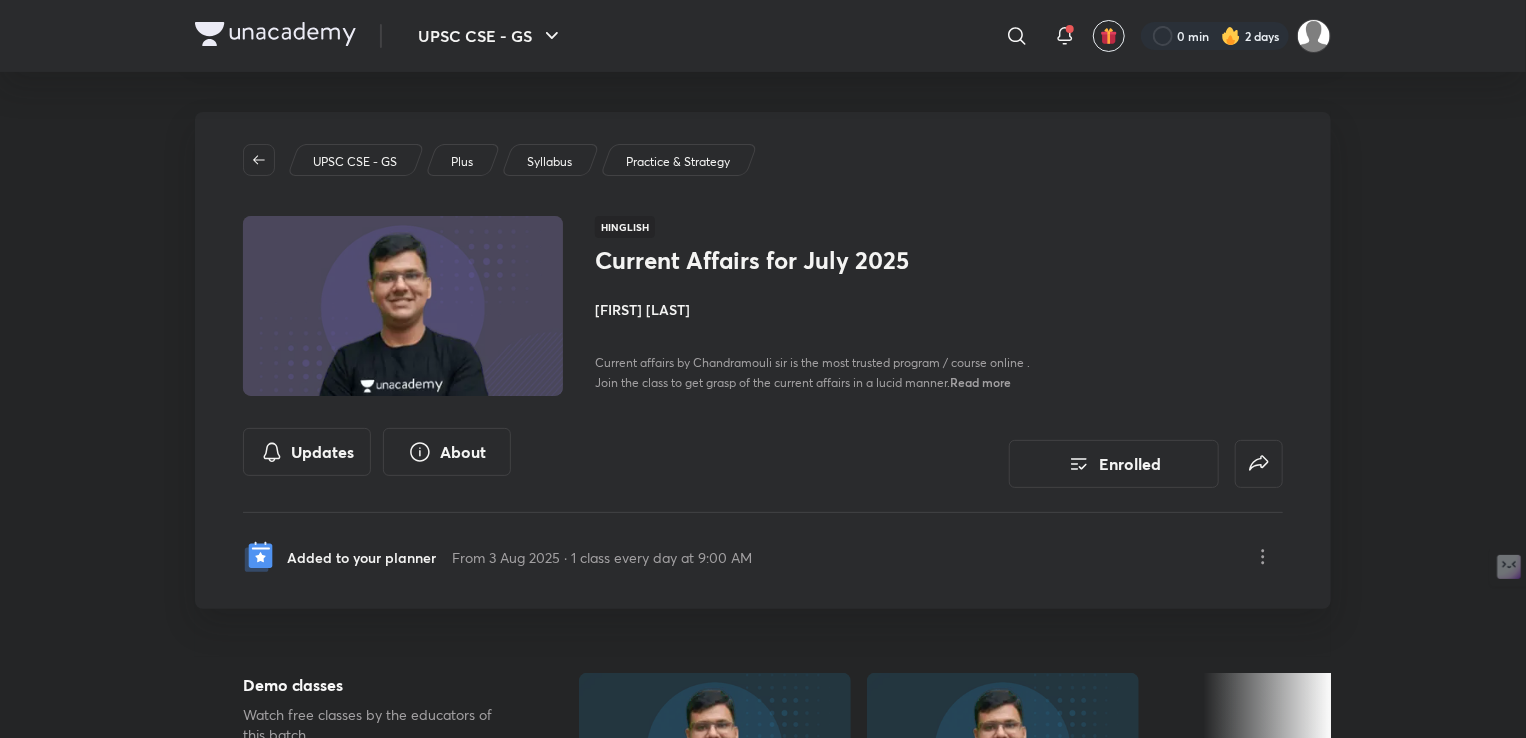 drag, startPoint x: 0, startPoint y: 452, endPoint x: 0, endPoint y: 419, distance: 33 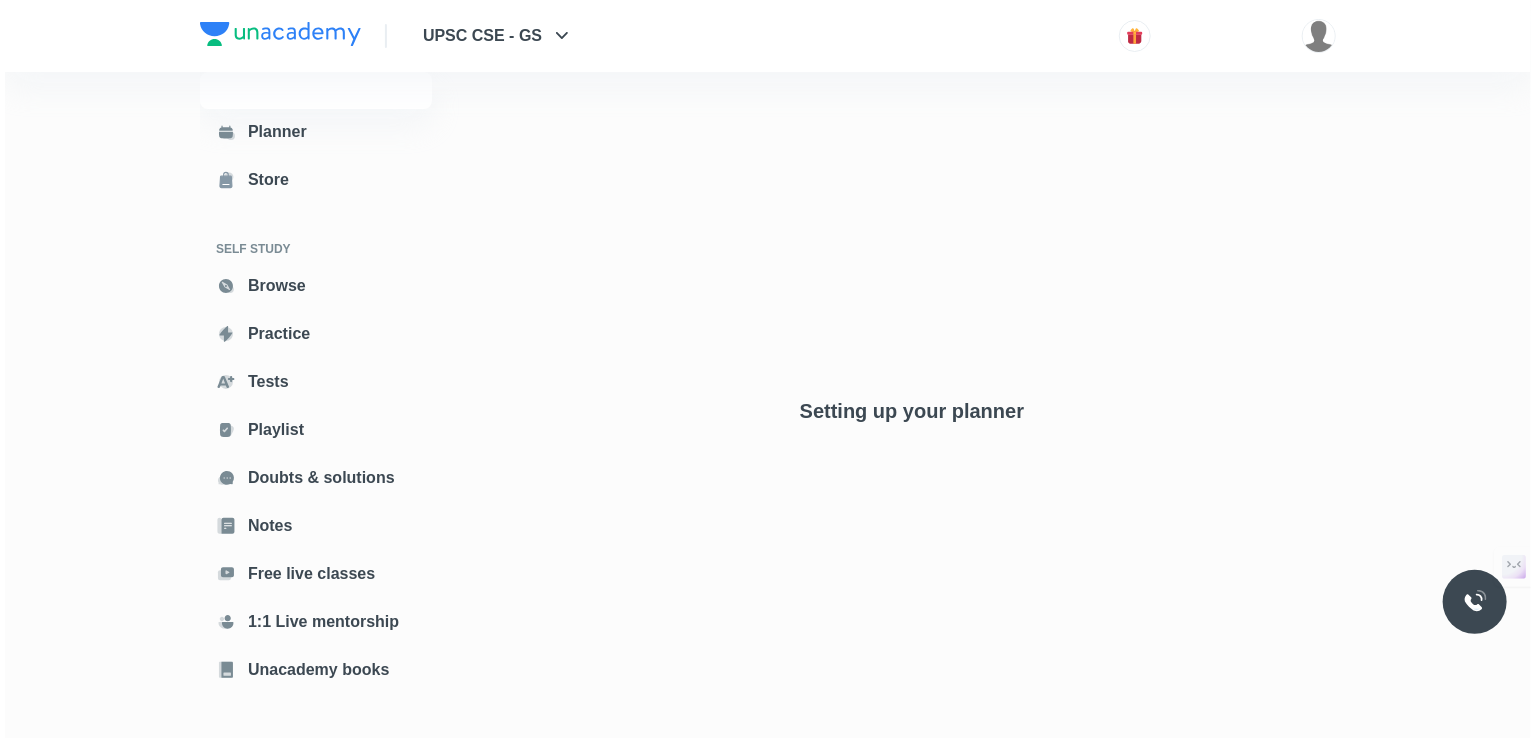 scroll, scrollTop: 0, scrollLeft: 0, axis: both 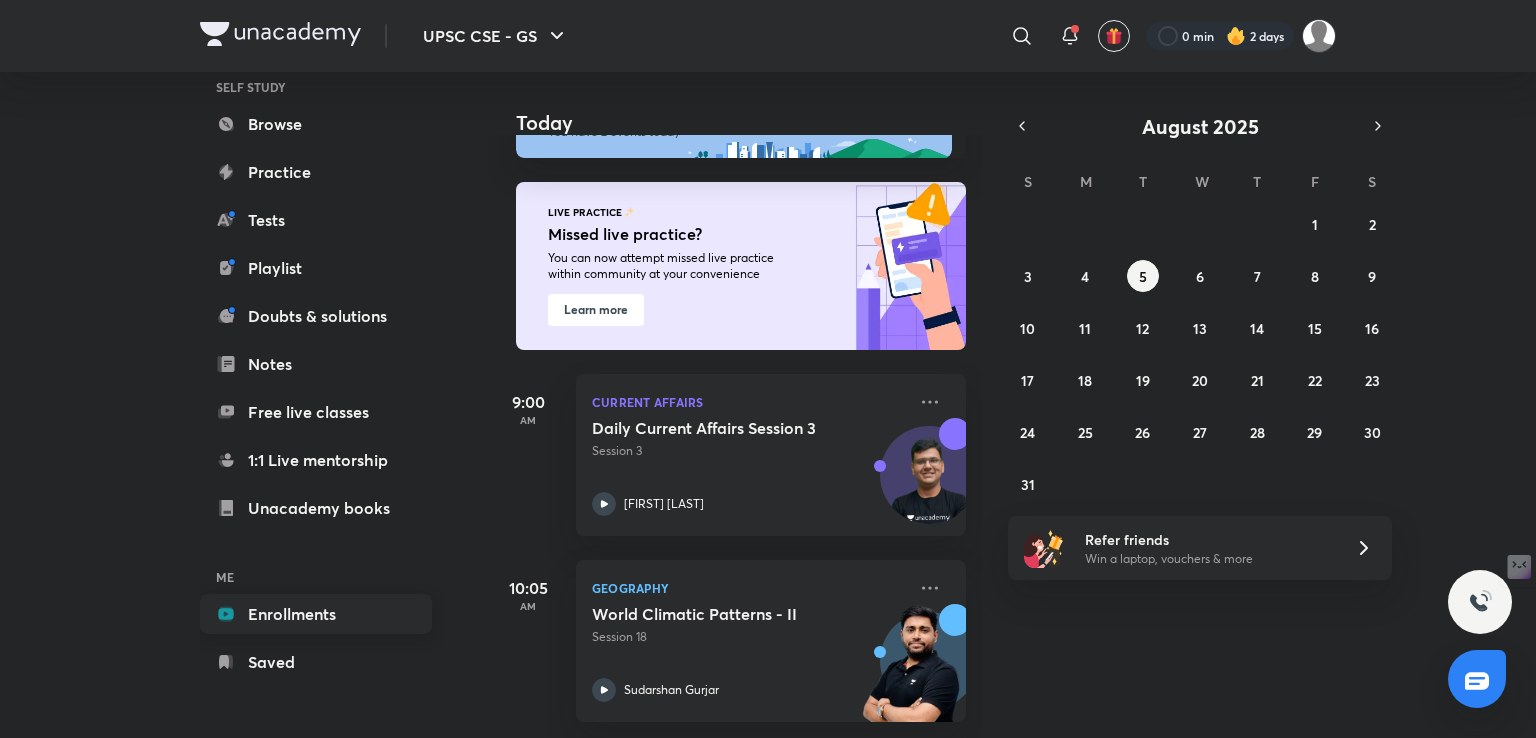 click on "Enrollments" at bounding box center (316, 614) 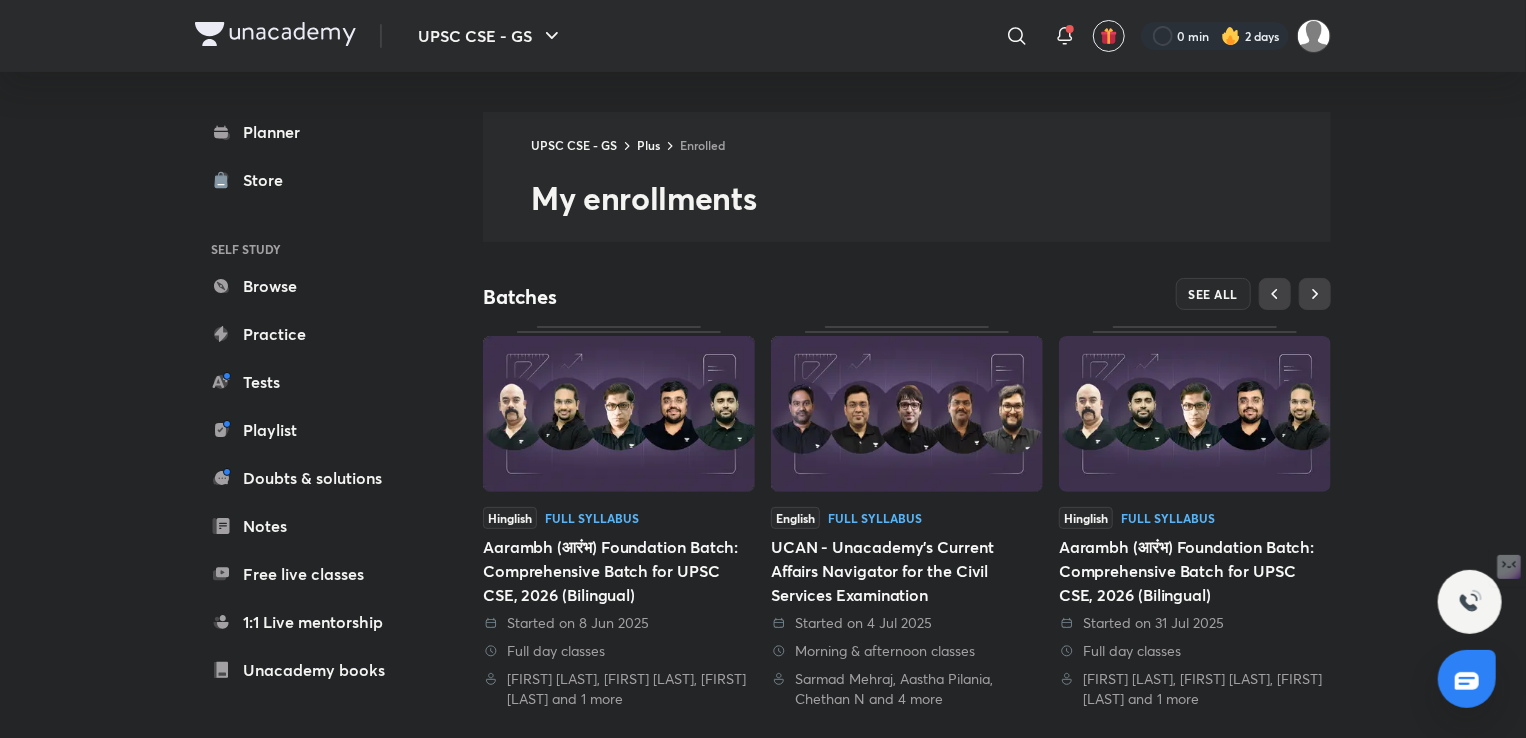 scroll, scrollTop: 458, scrollLeft: 0, axis: vertical 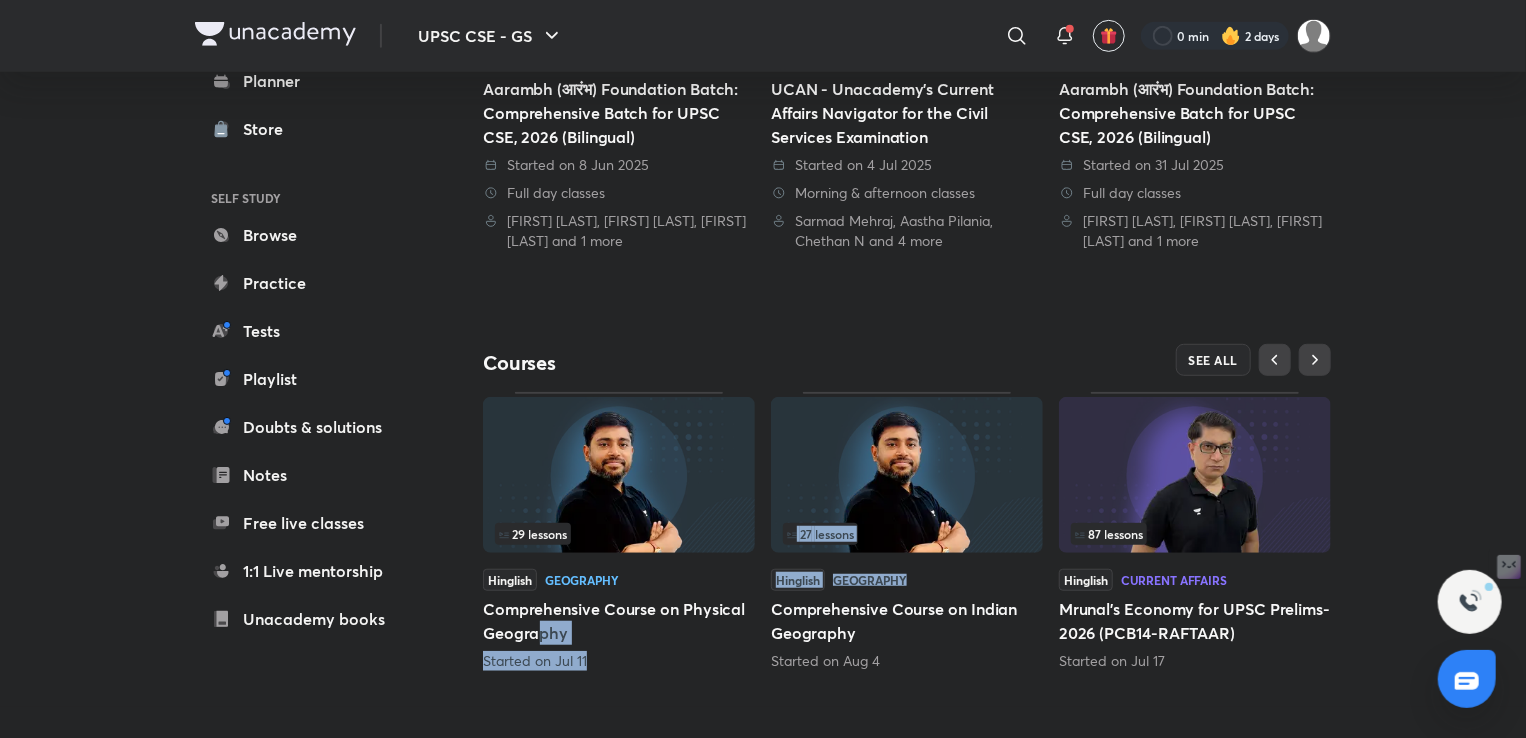 drag, startPoint x: 551, startPoint y: 497, endPoint x: 782, endPoint y: 610, distance: 257.15753 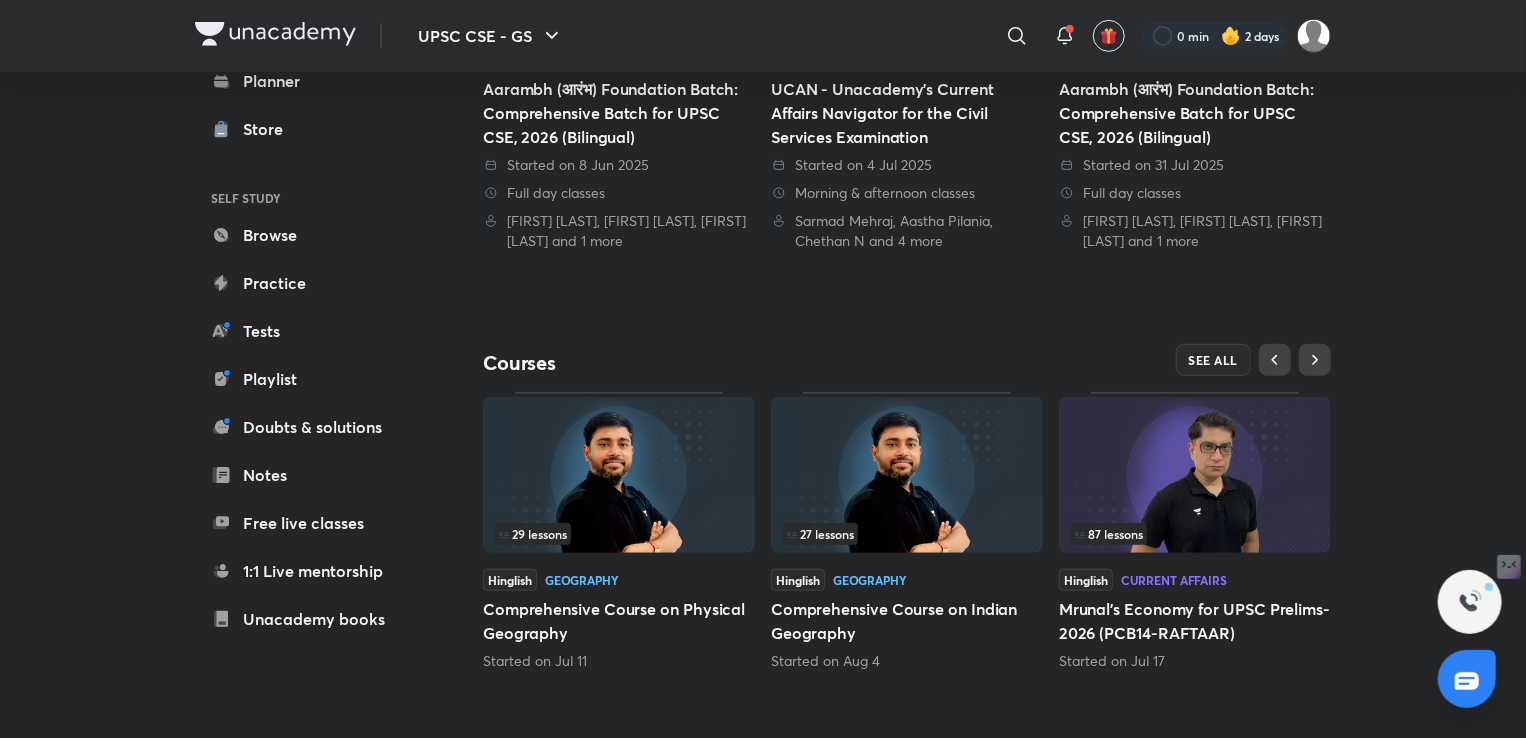 click on "Comprehensive Course on Indian Geography" at bounding box center [907, 621] 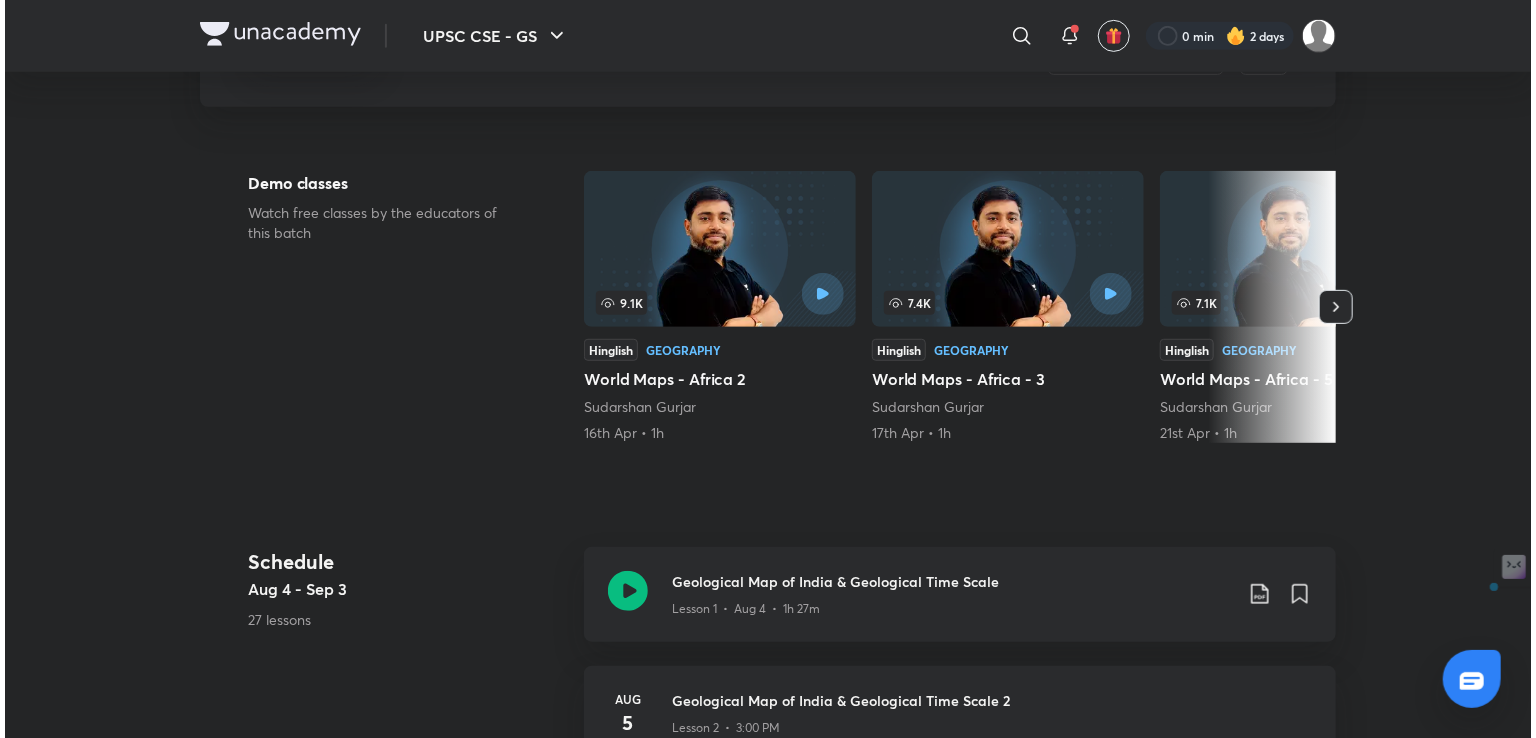 scroll, scrollTop: 0, scrollLeft: 0, axis: both 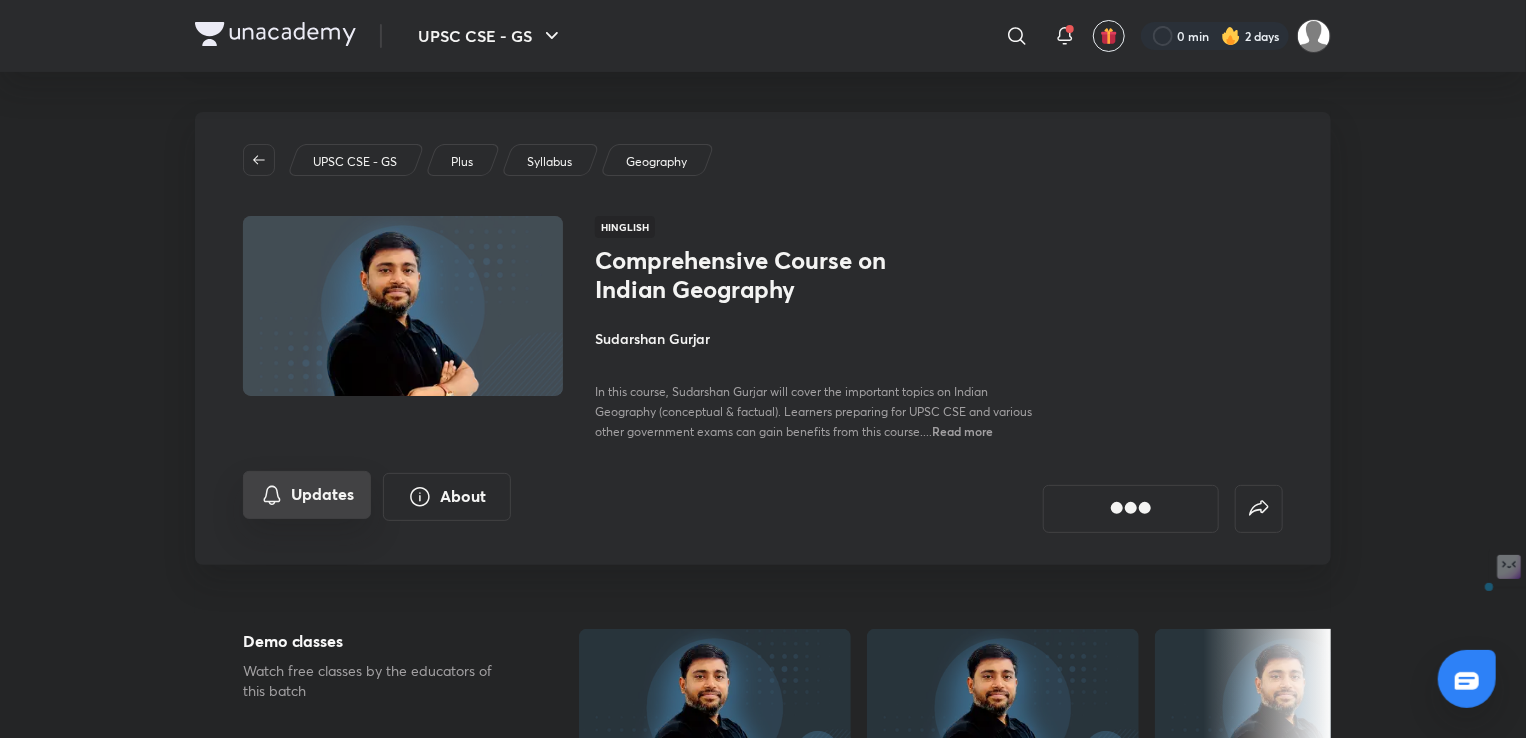 click on "Updates" at bounding box center [307, 495] 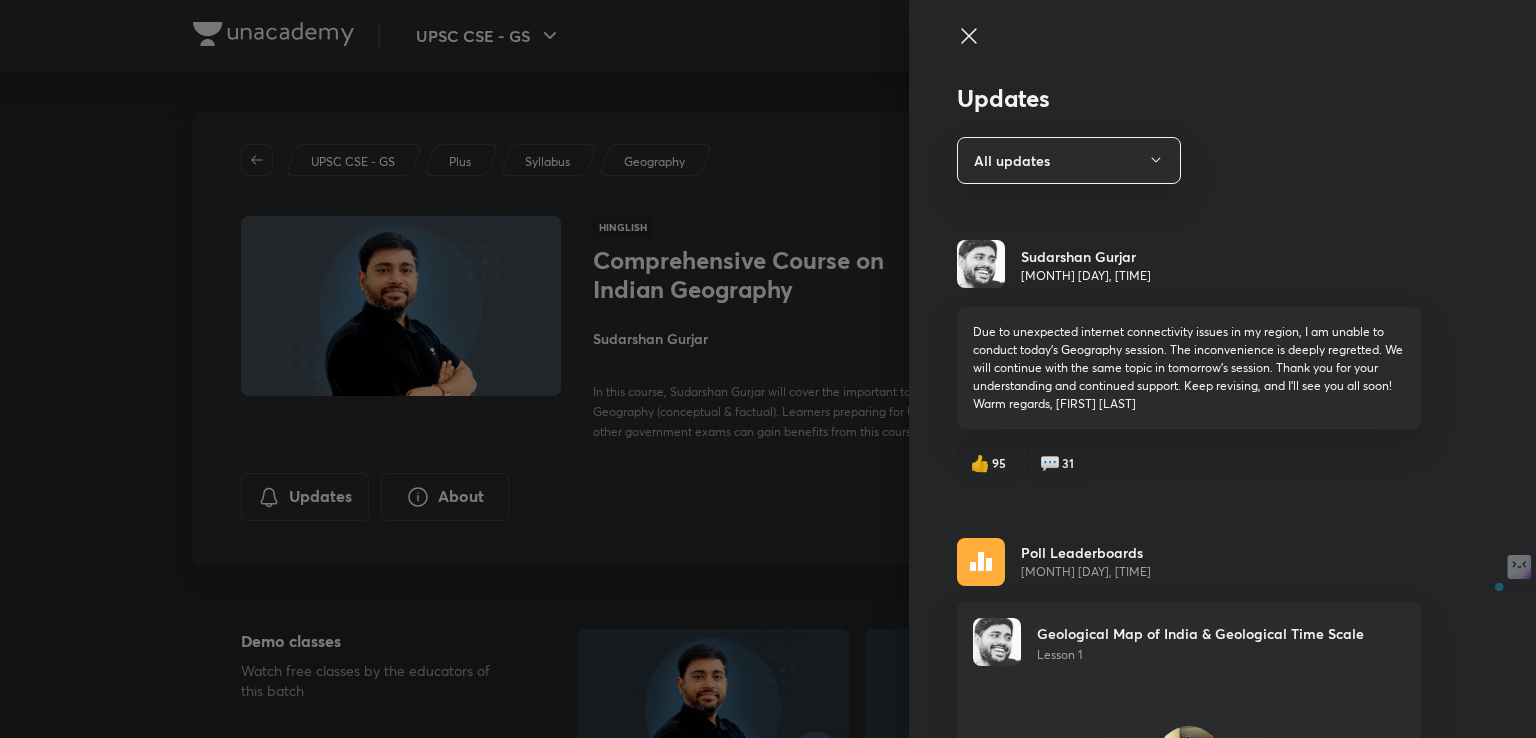 click at bounding box center (1189, 54) 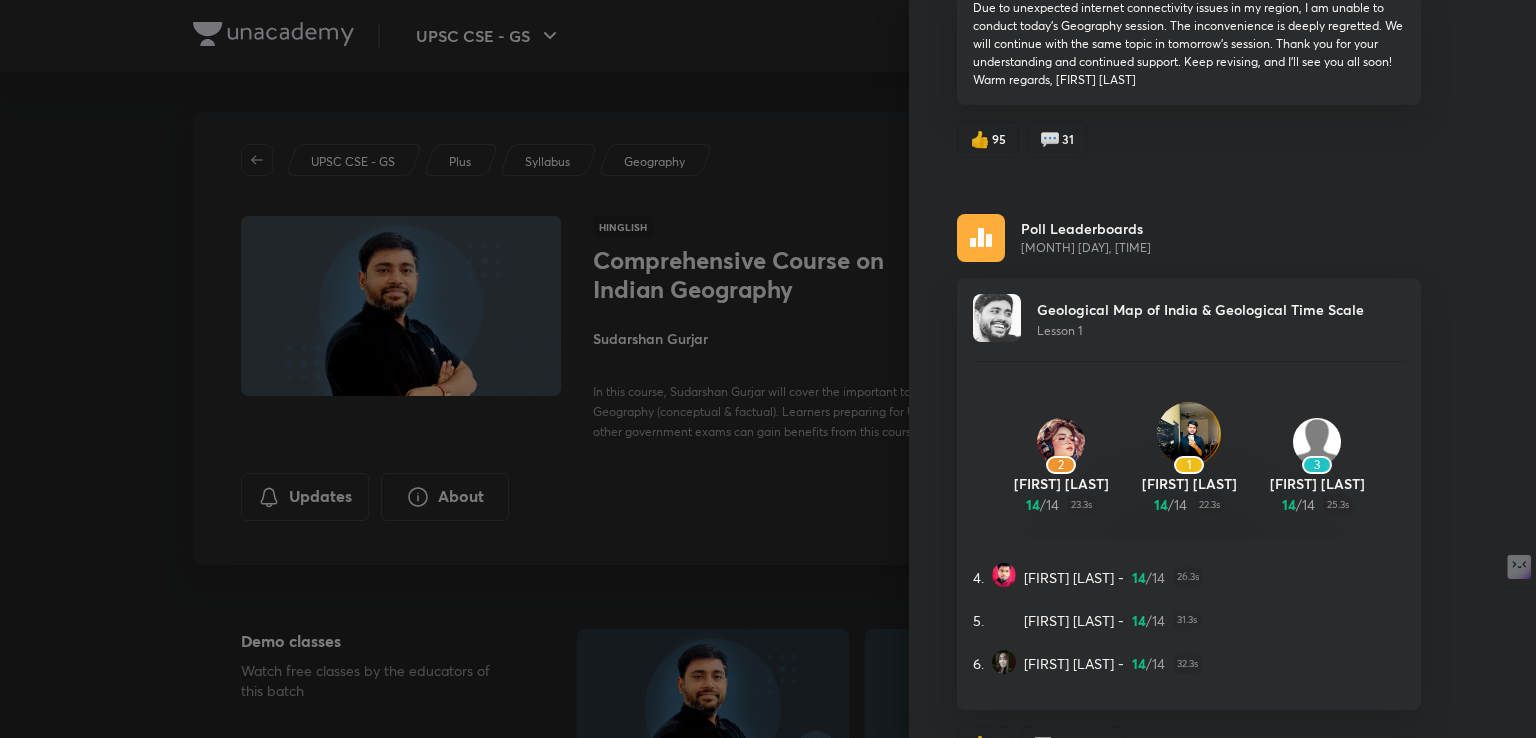scroll, scrollTop: 364, scrollLeft: 0, axis: vertical 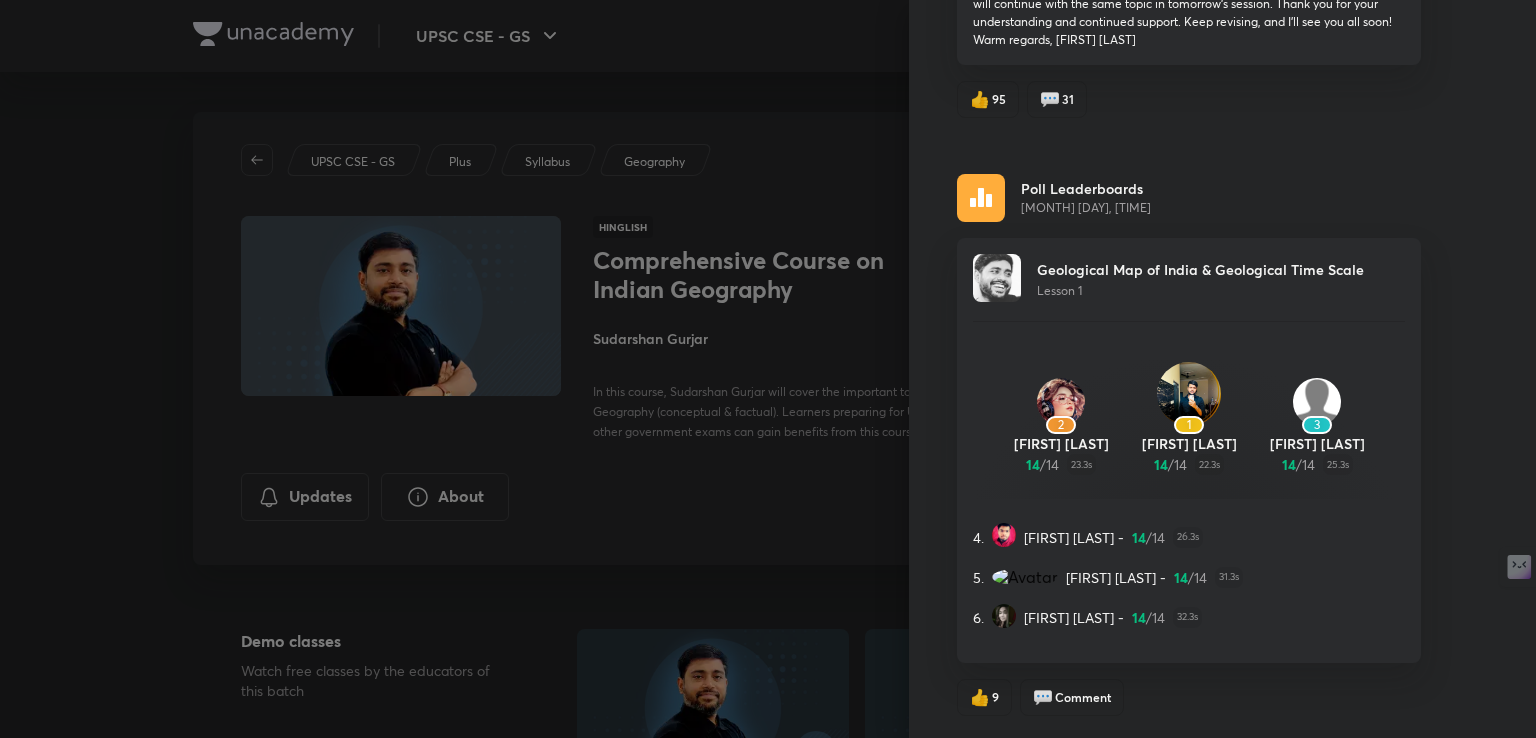 click on "💬 Comment" at bounding box center (1072, 697) 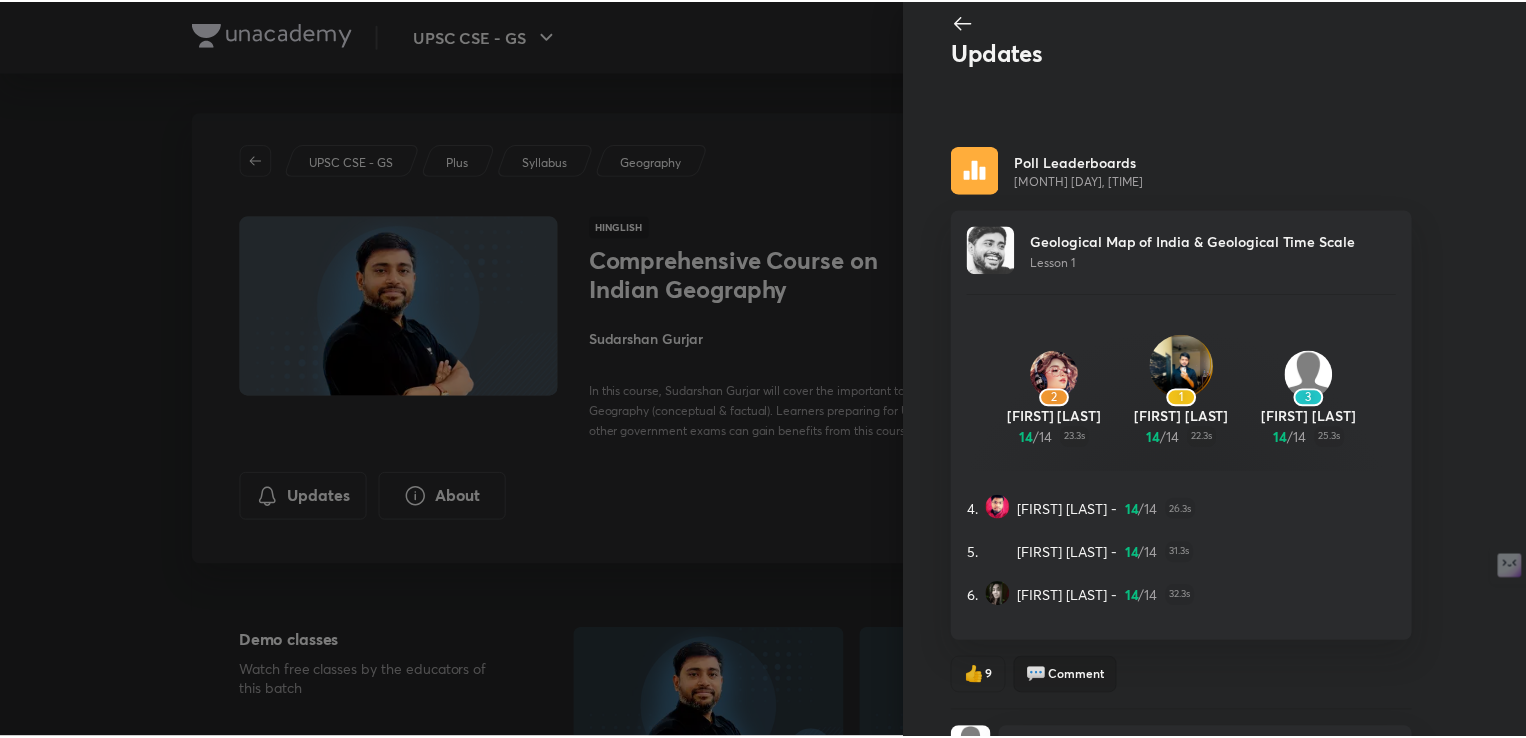 scroll, scrollTop: 0, scrollLeft: 0, axis: both 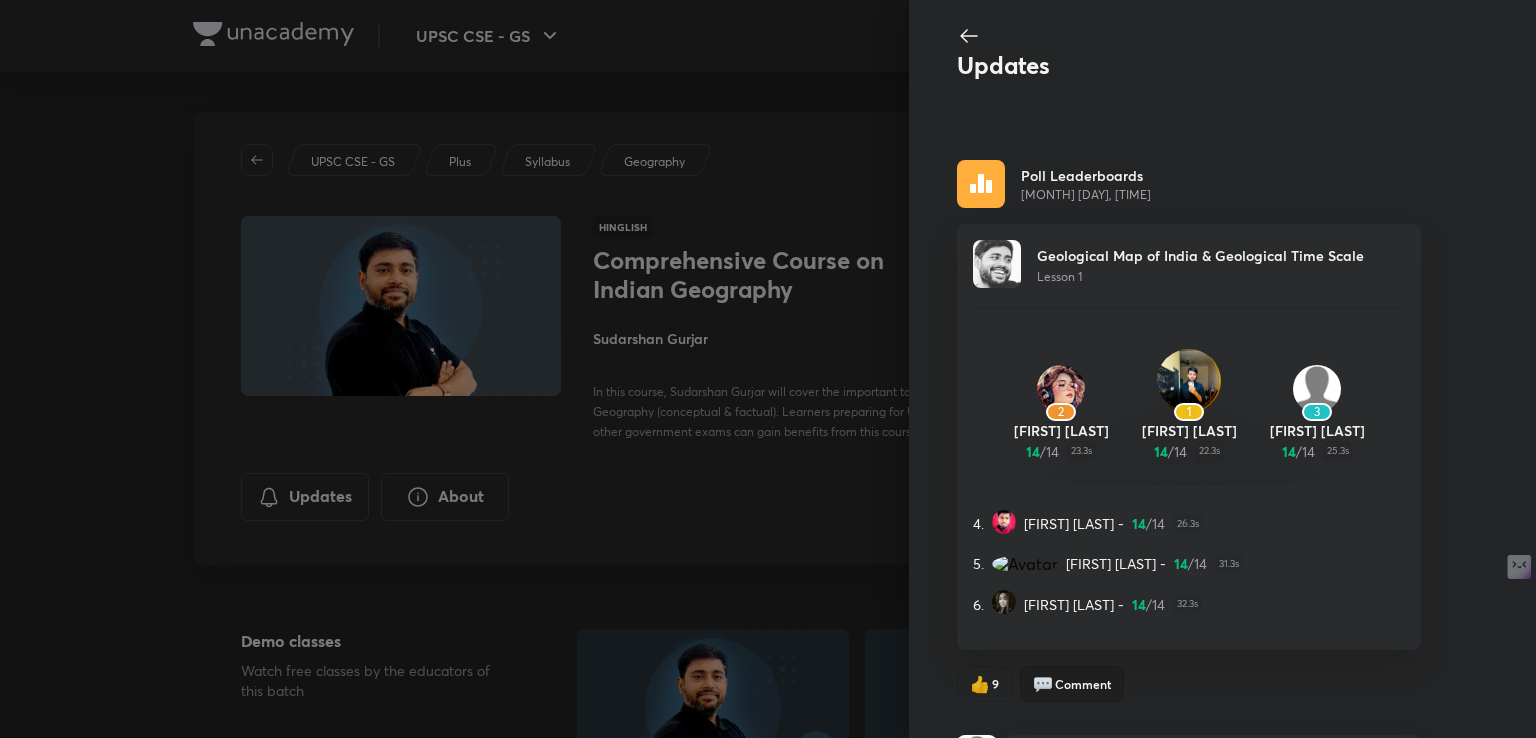 click on "Updates" at bounding box center [1189, 65] 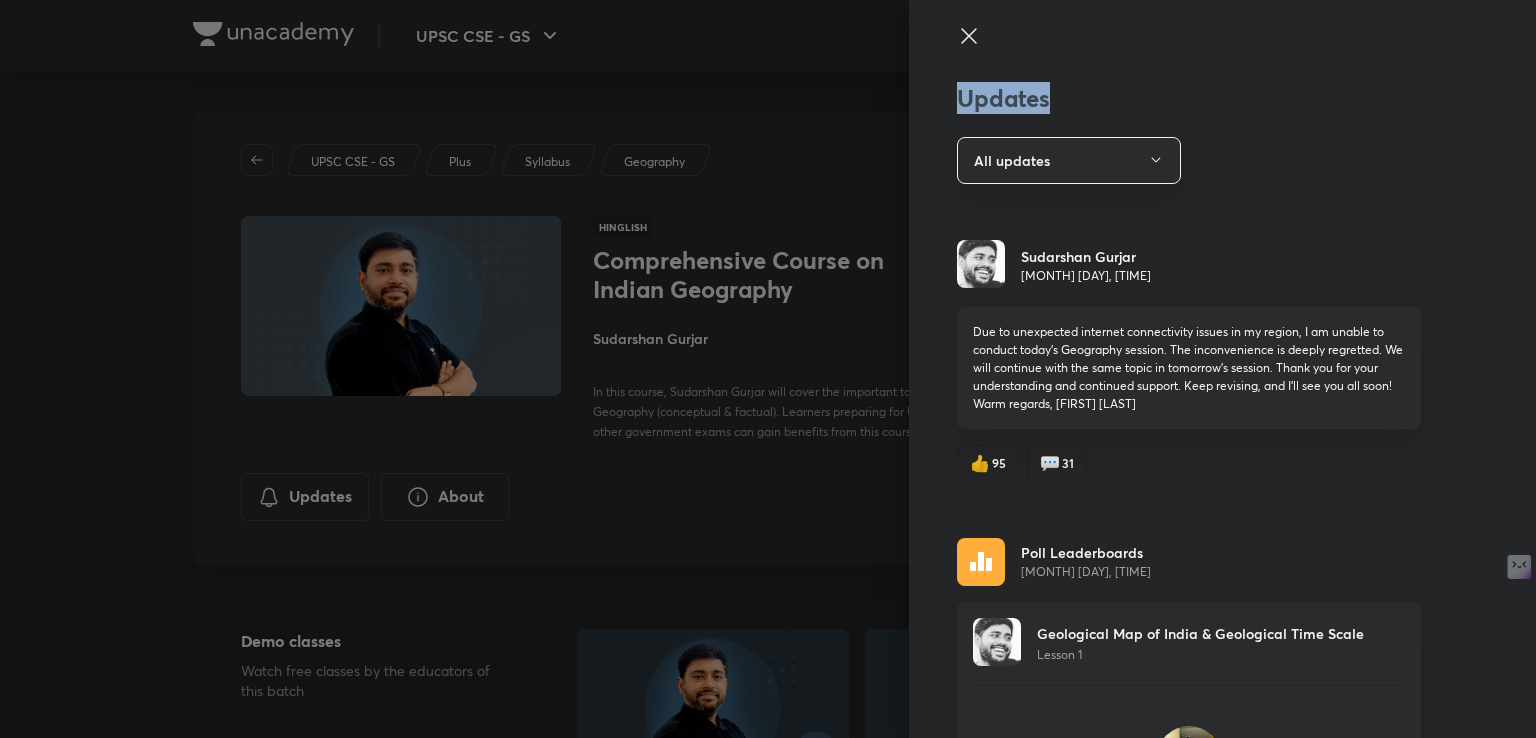 click 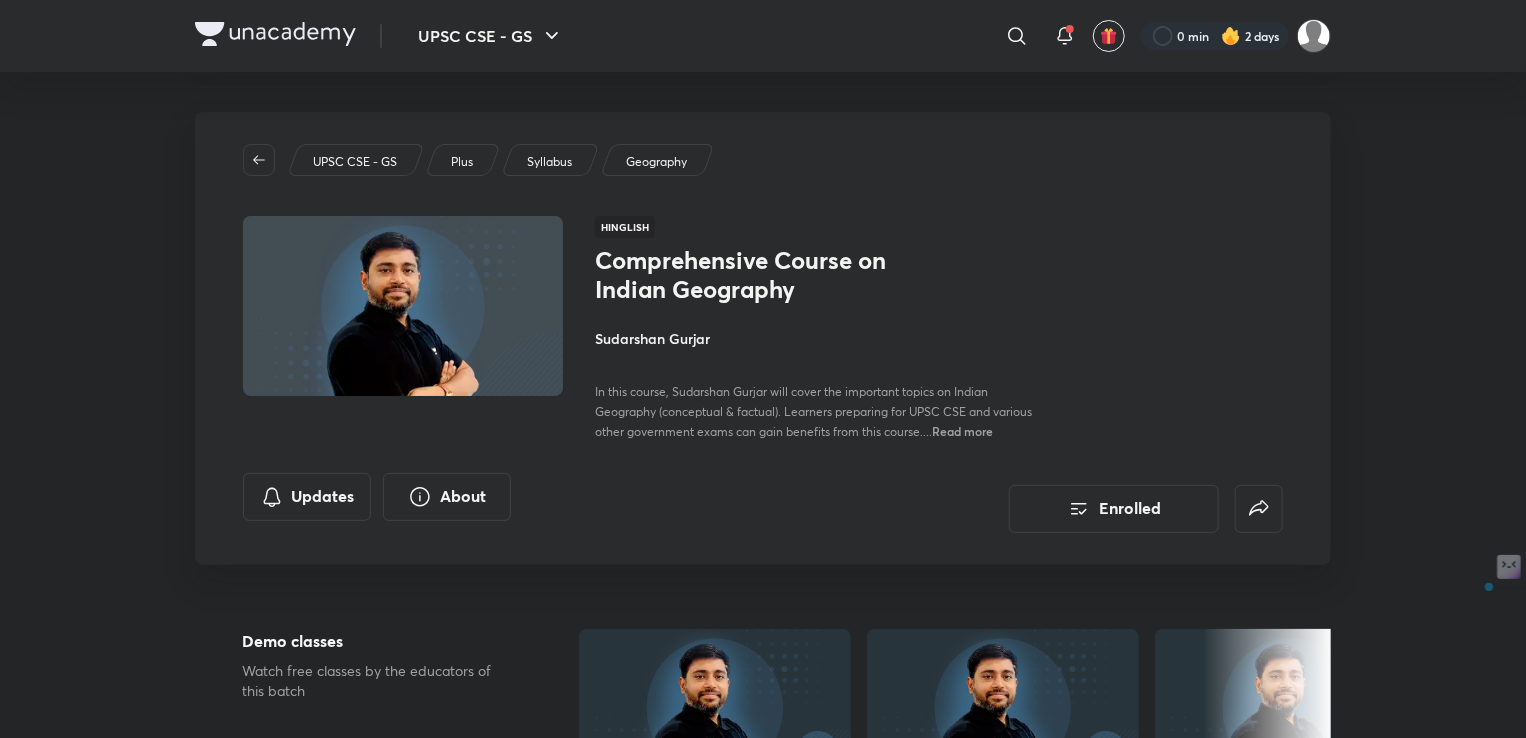 click on "UPSC CSE - GS Plus Syllabus Geography Hinglish Comprehensive Course on Indian Geography [FIRST] [LAST] In this course, [FIRST] [LAST] will cover the important topics on Indian Geography (conceptual & factual). Learners preparing for UPSC CSE and various other government exams can gain benefits from this course....  Read more Updates About Enrolled" at bounding box center (763, 338) 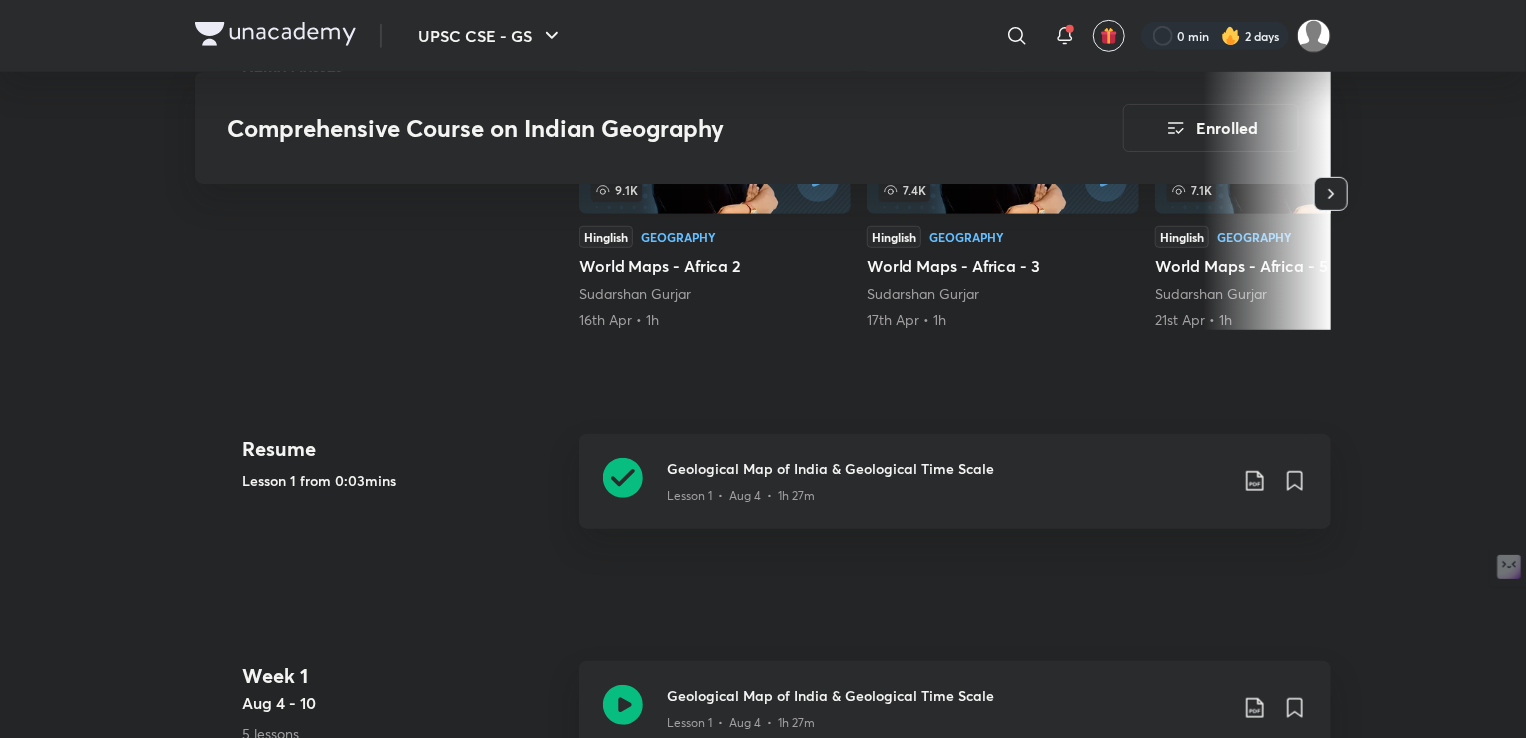 scroll, scrollTop: 1000, scrollLeft: 0, axis: vertical 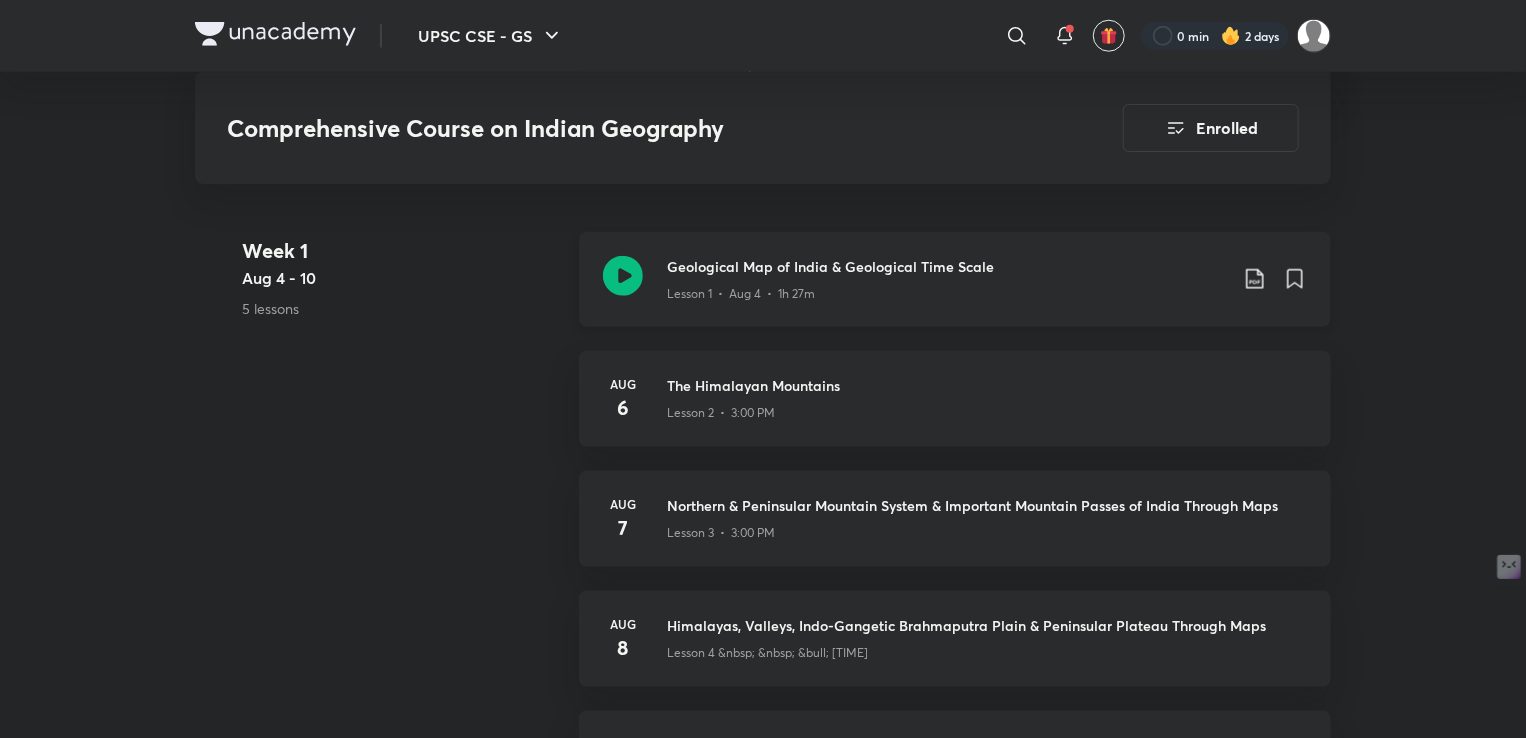 click on "Geological Map of India & Geological Time Scale" at bounding box center (947, 39) 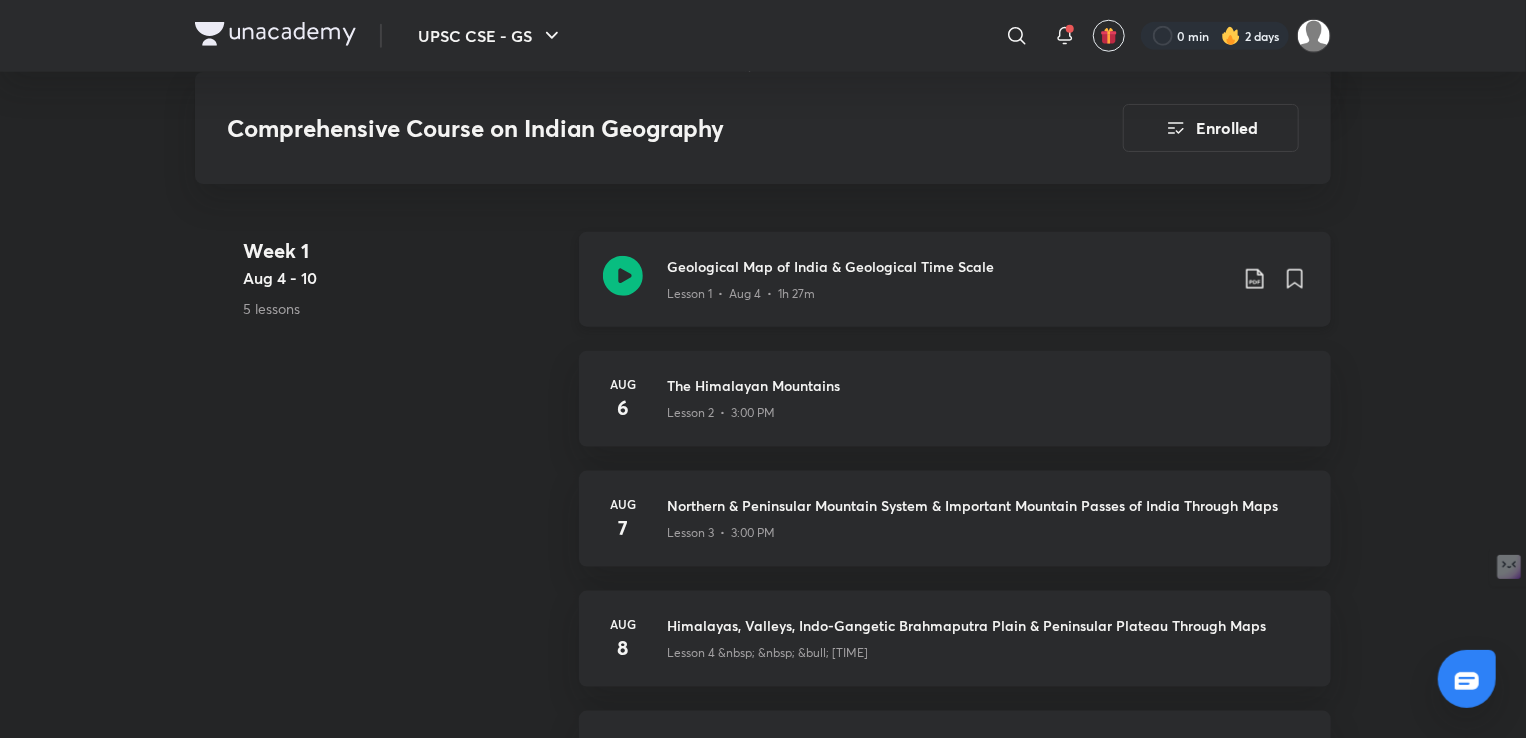 click 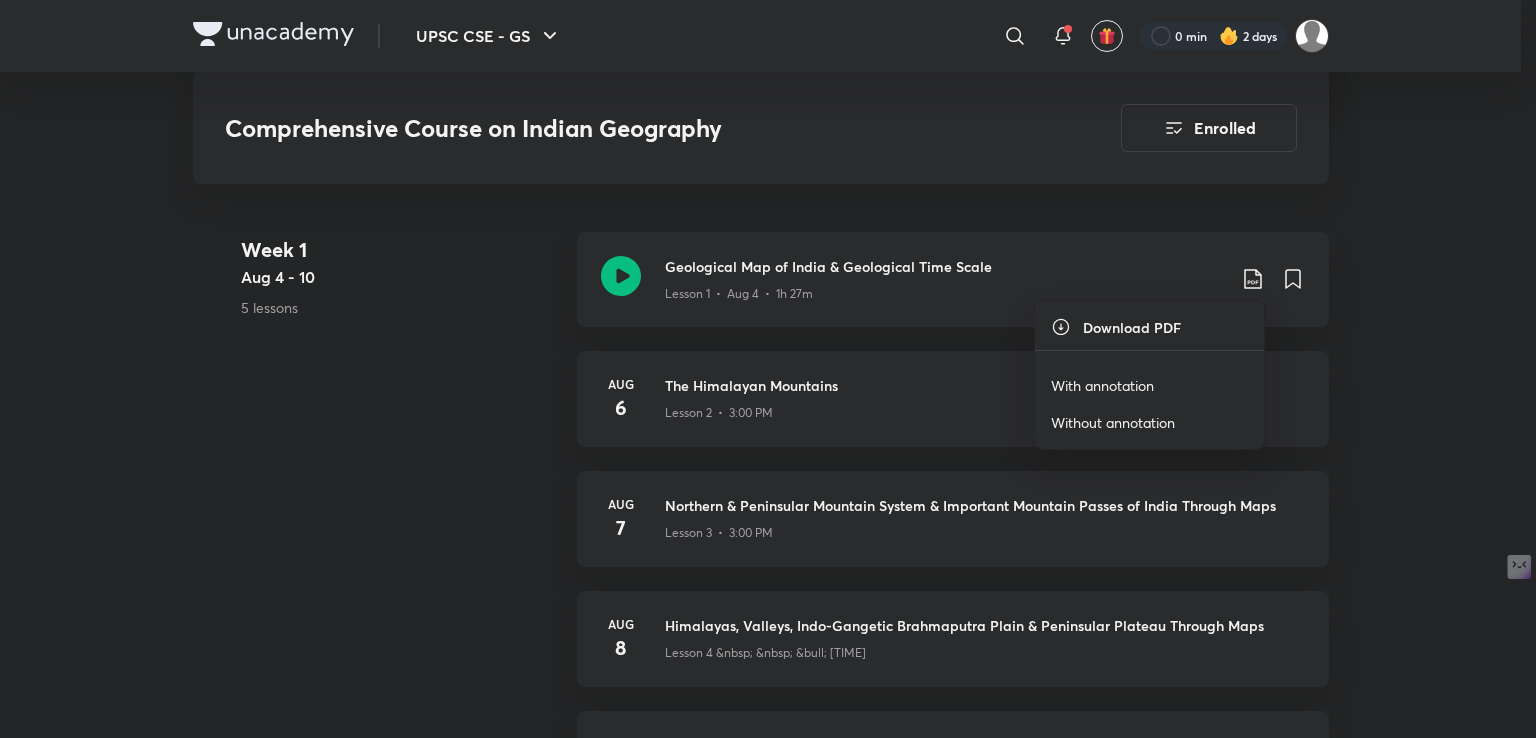 click on "With annotation" at bounding box center (1149, 385) 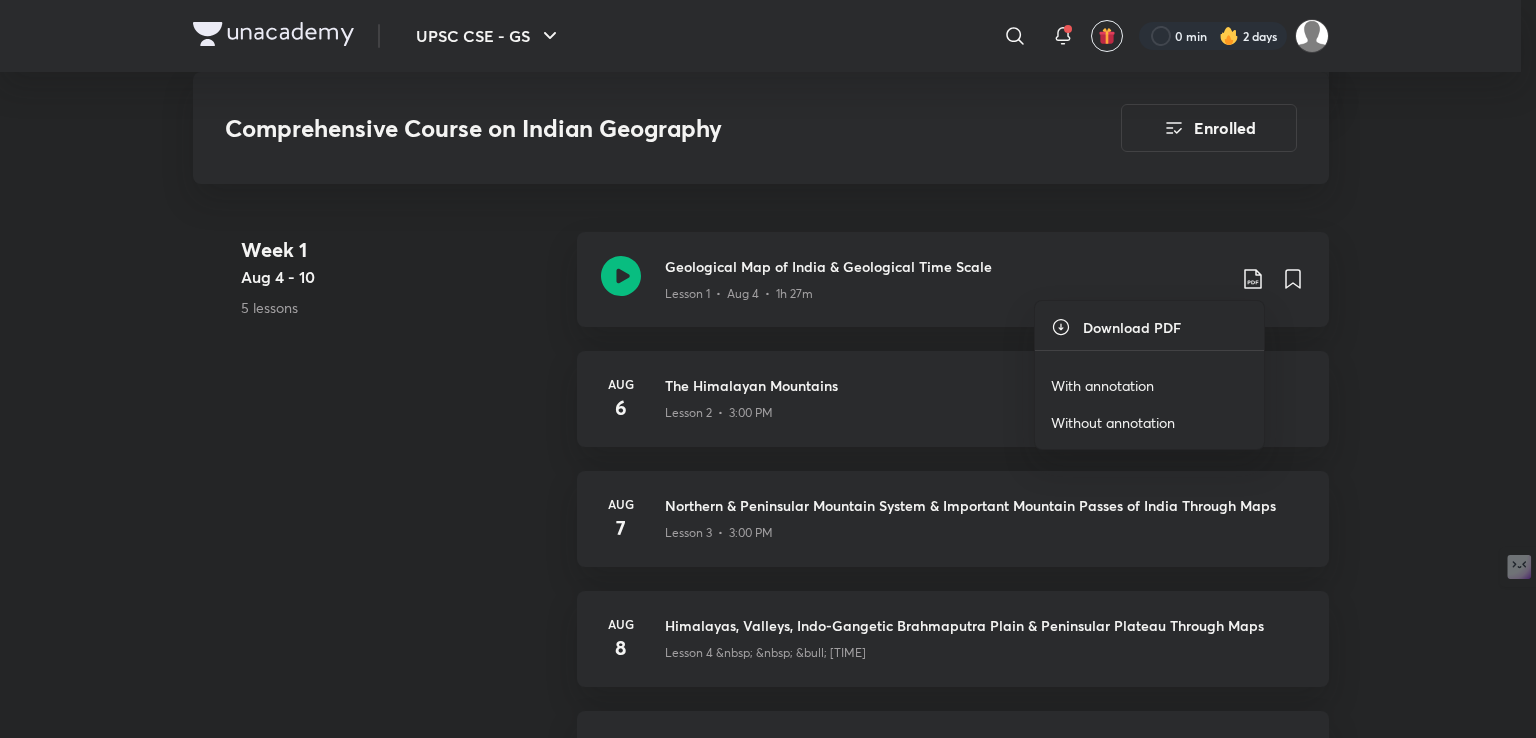 click on "With annotation" at bounding box center [1102, 385] 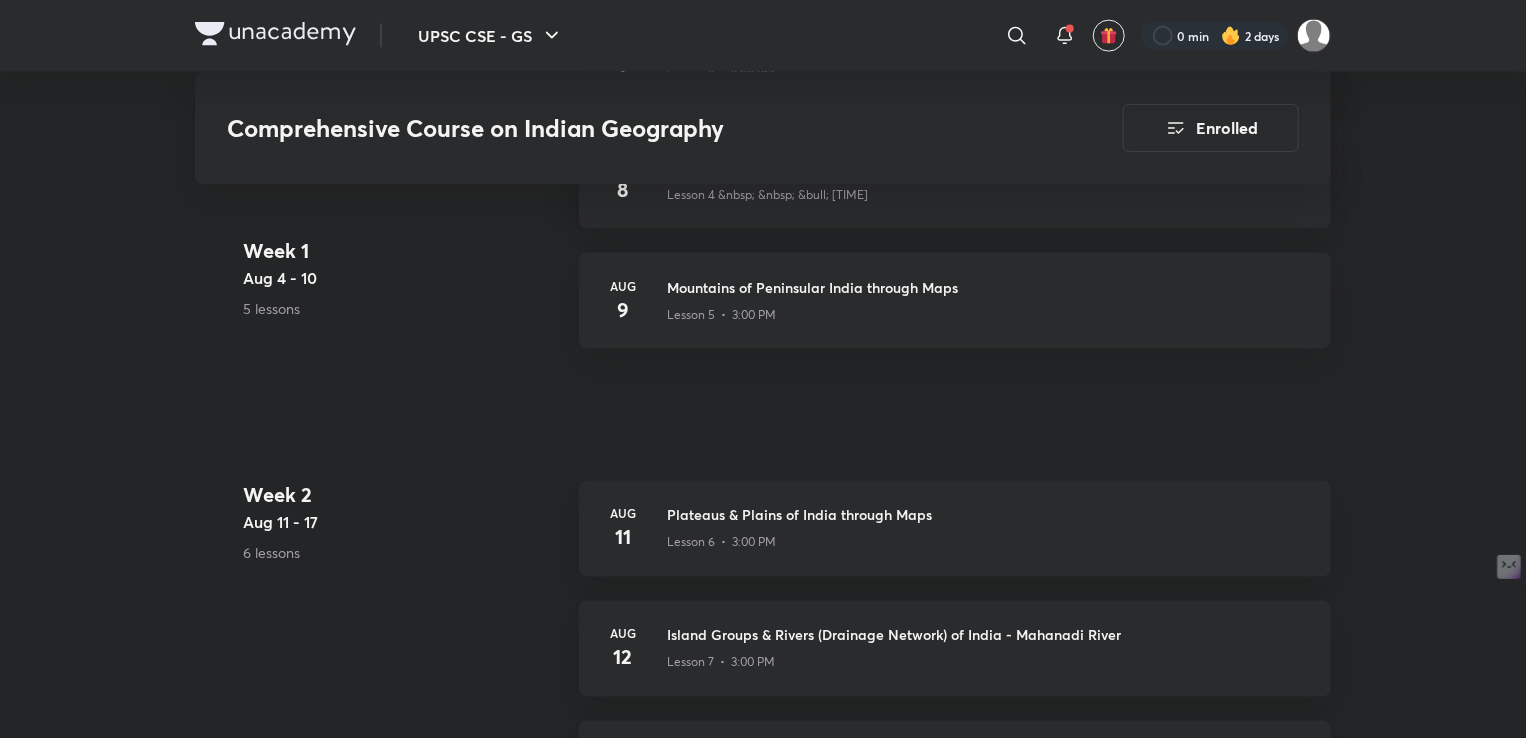 scroll, scrollTop: 666, scrollLeft: 0, axis: vertical 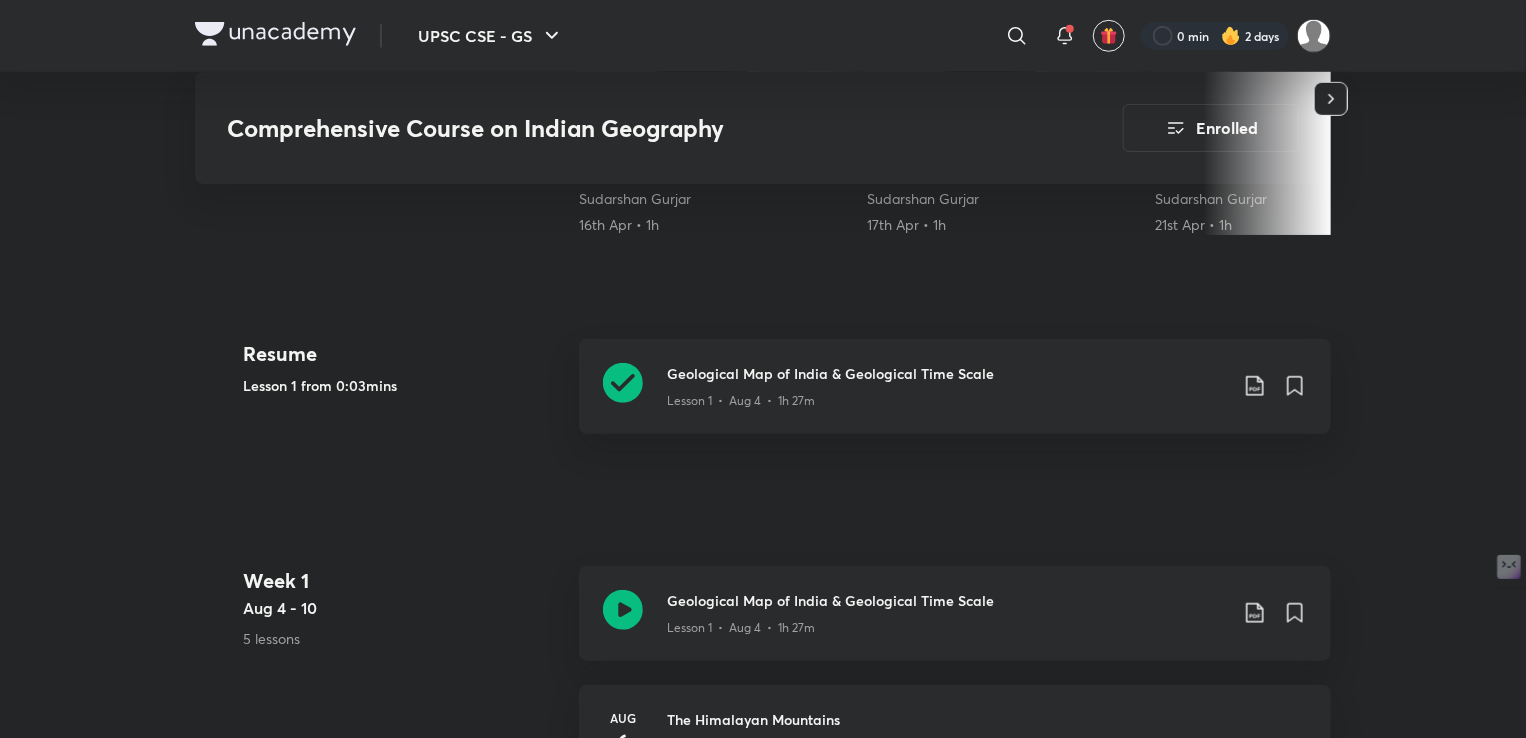 drag, startPoint x: 529, startPoint y: 419, endPoint x: 454, endPoint y: 505, distance: 114.1096 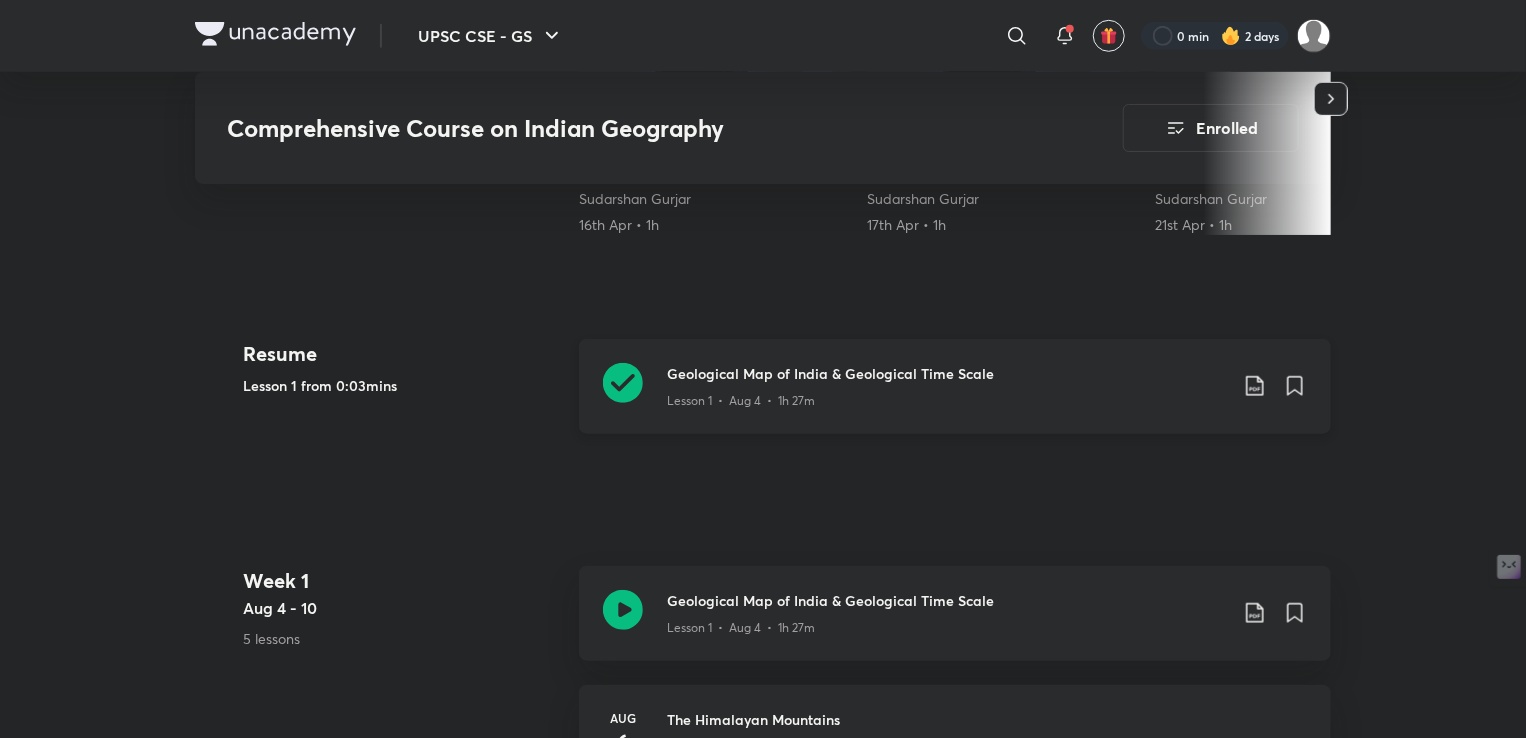 click on "Lesson 1  •  Aug 4  •  1h 27m" at bounding box center (947, 397) 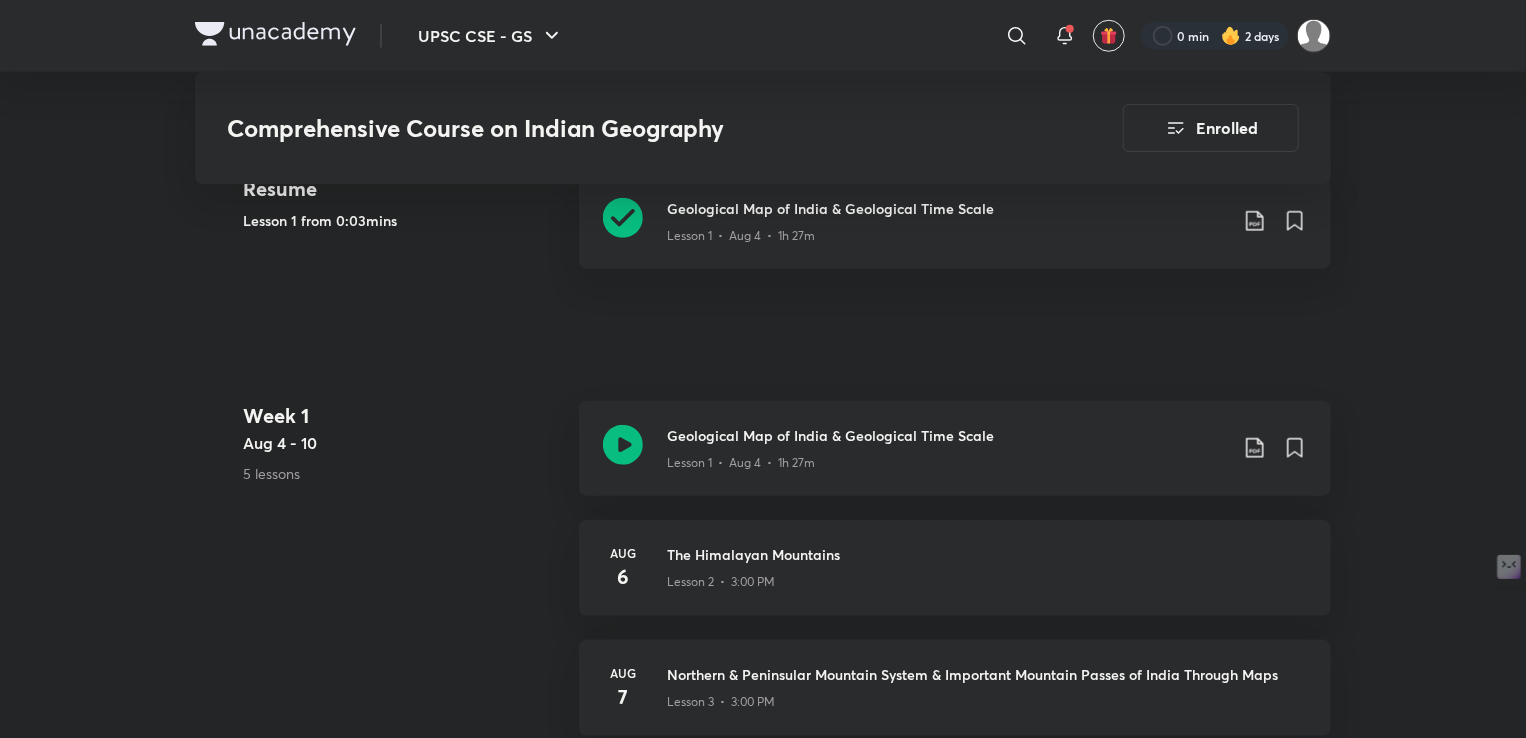 scroll, scrollTop: 833, scrollLeft: 0, axis: vertical 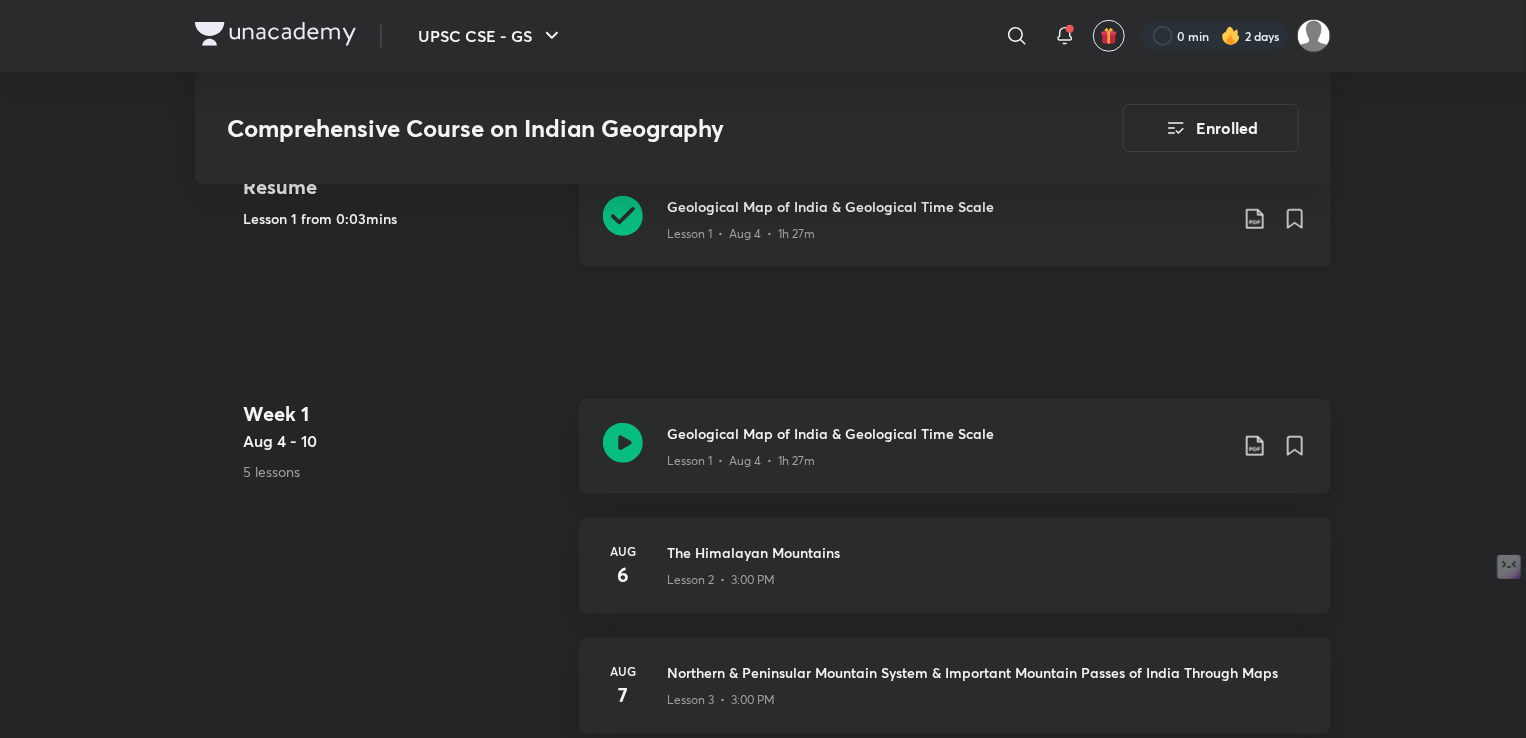 click on "Geological Map of India & Geological Time Scale" at bounding box center [947, 206] 